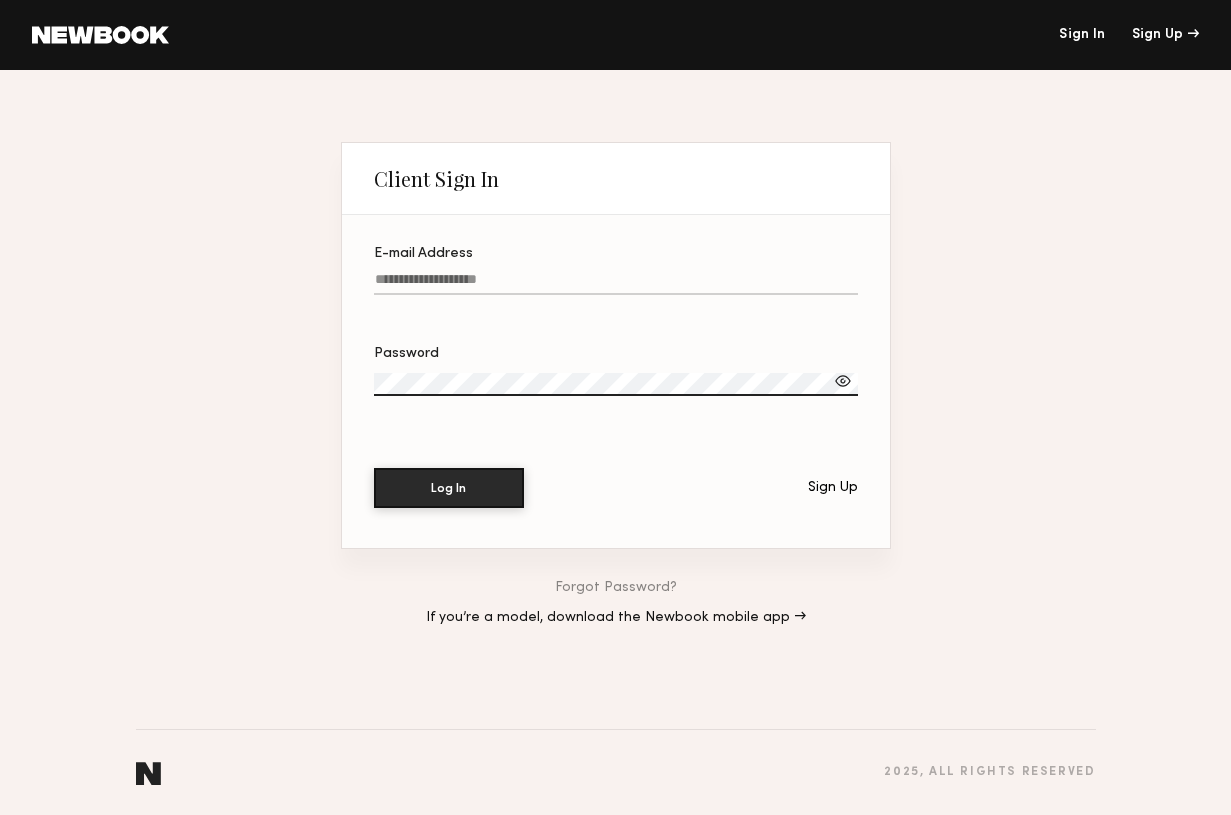scroll, scrollTop: 0, scrollLeft: 0, axis: both 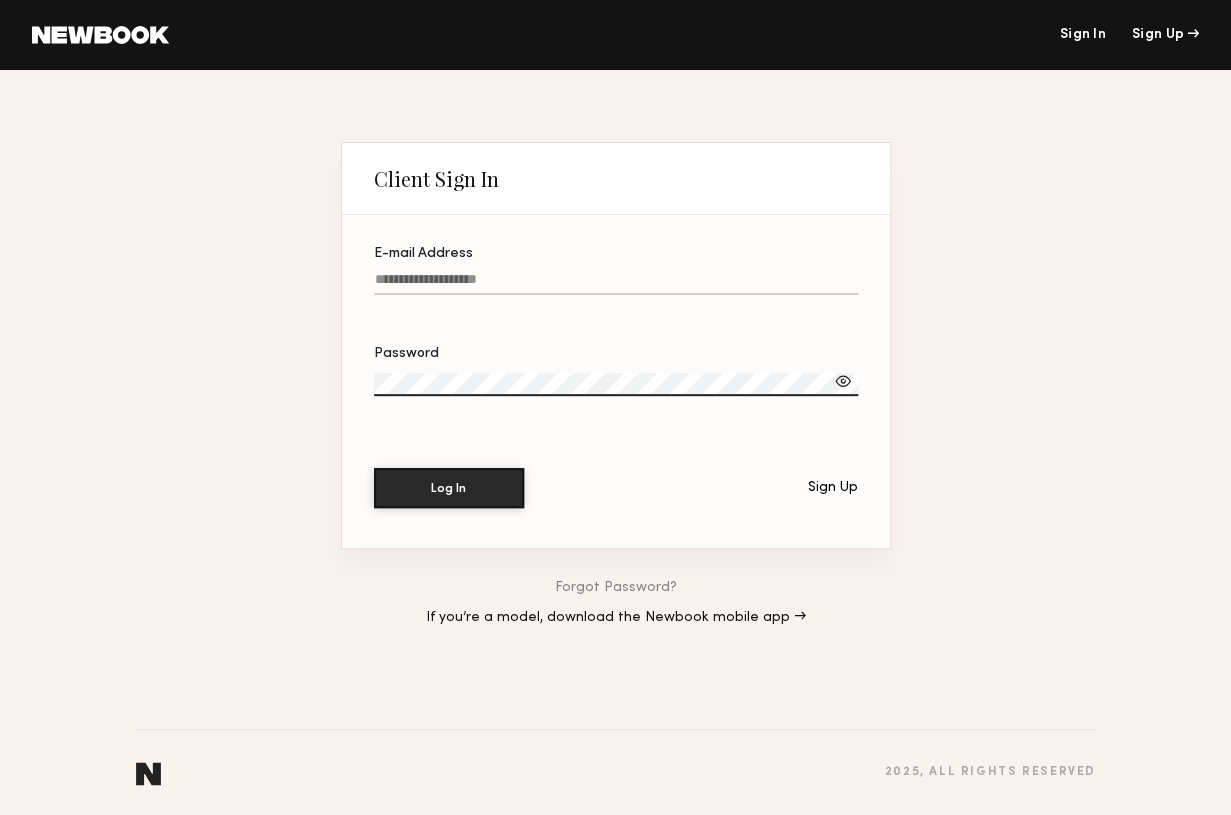 click on "E-mail Address" 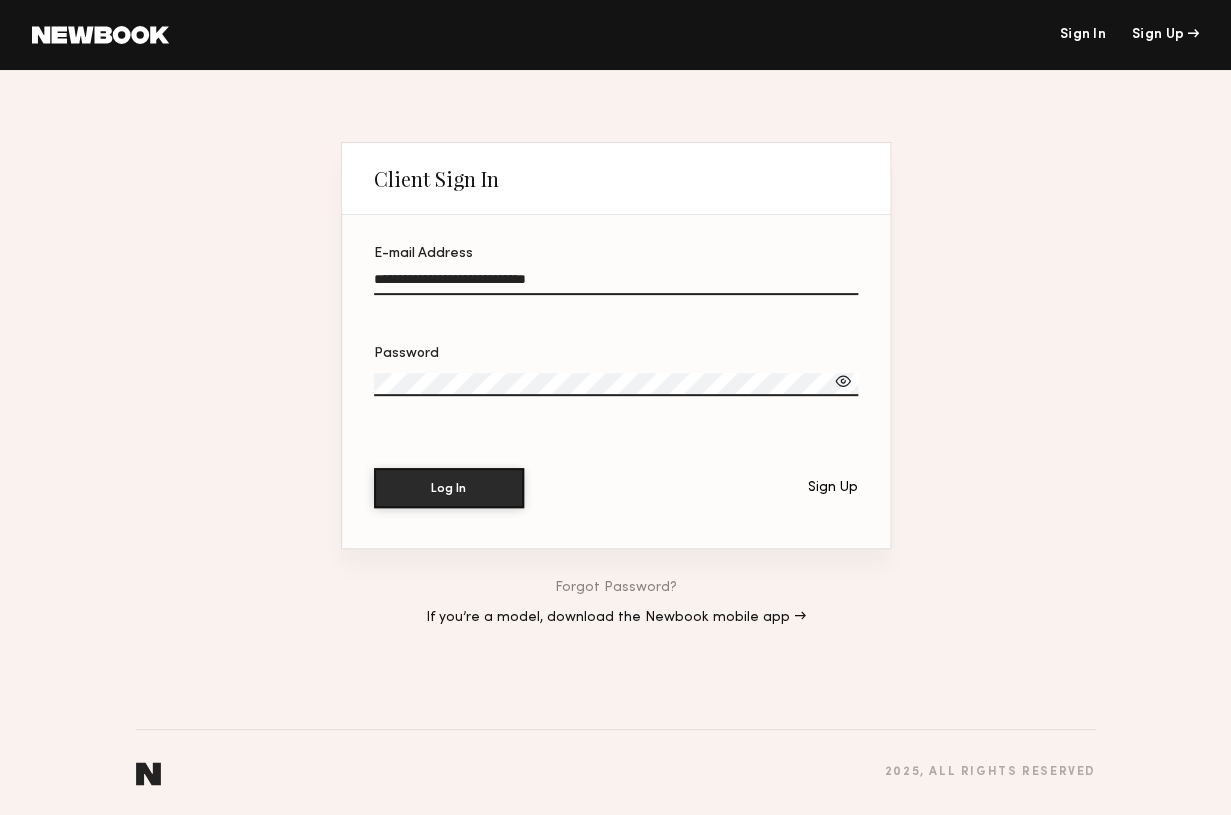 type on "**********" 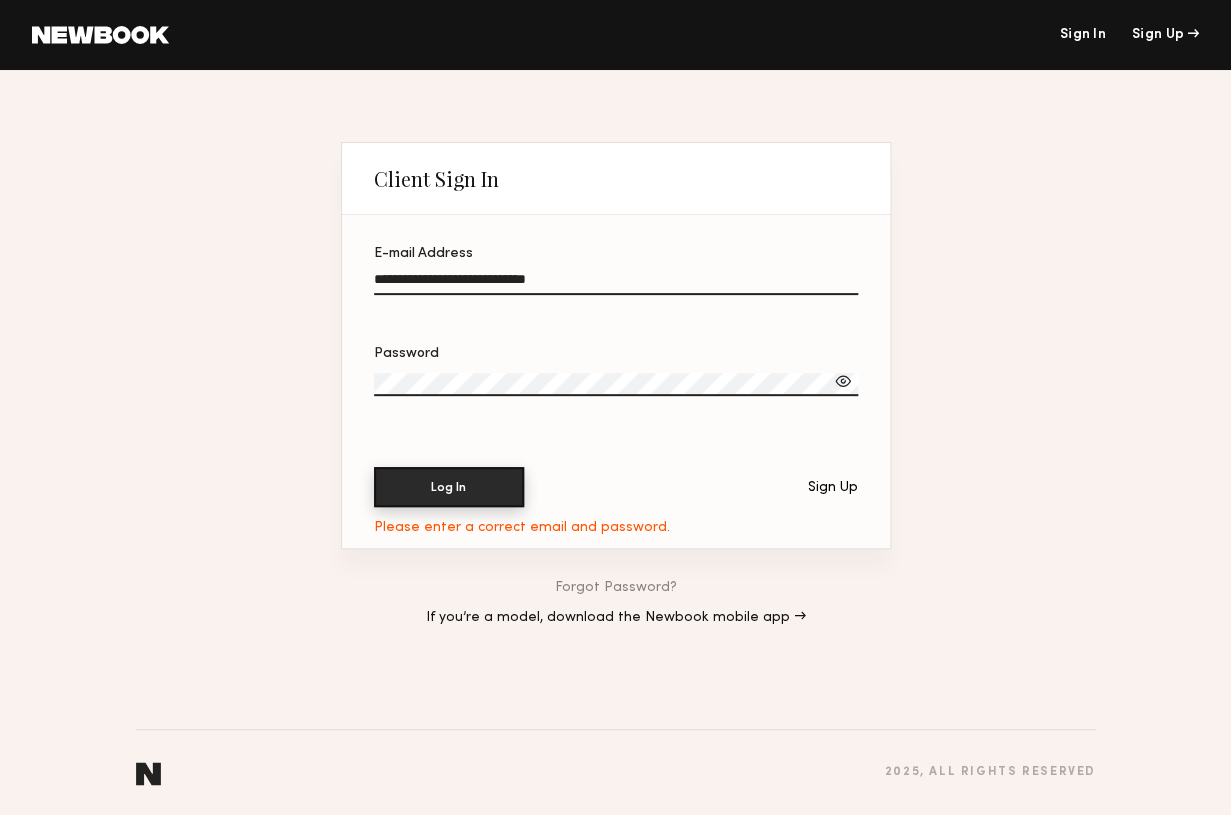 click on "Log In" 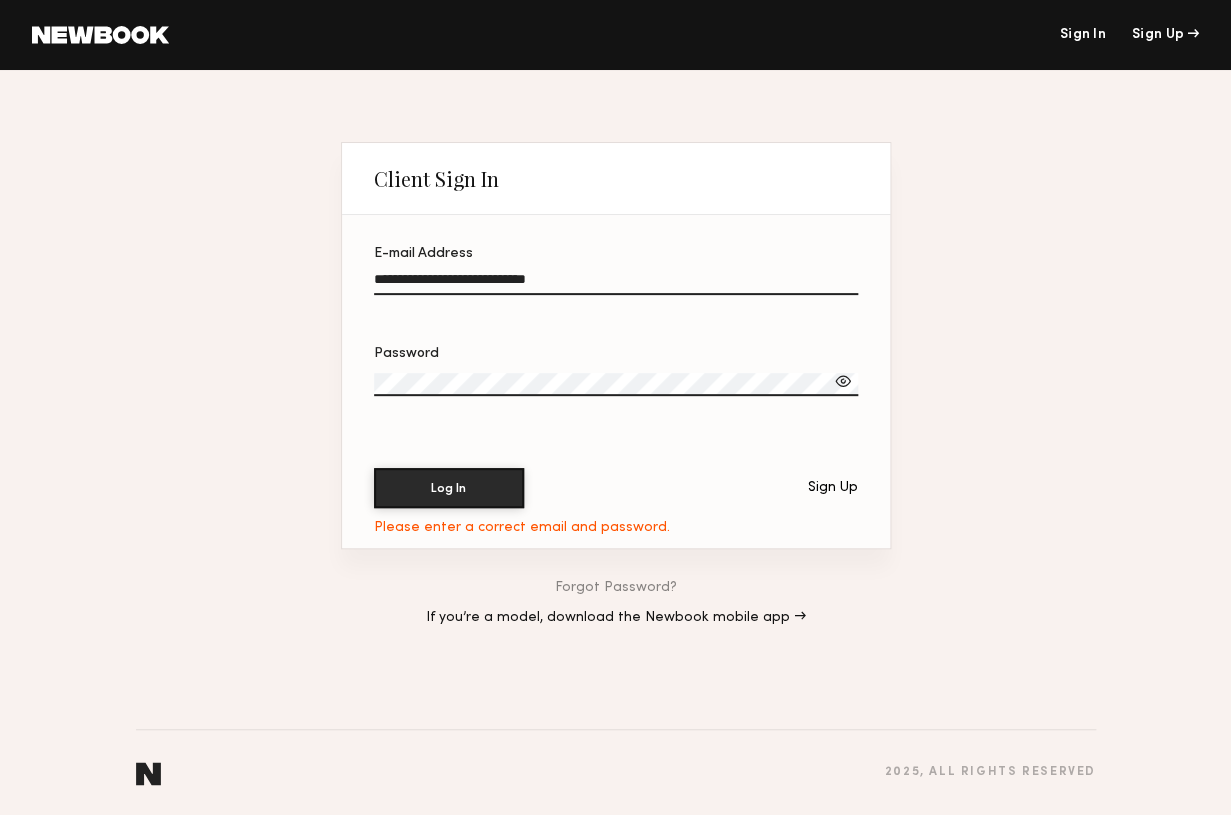 click on "Log In" 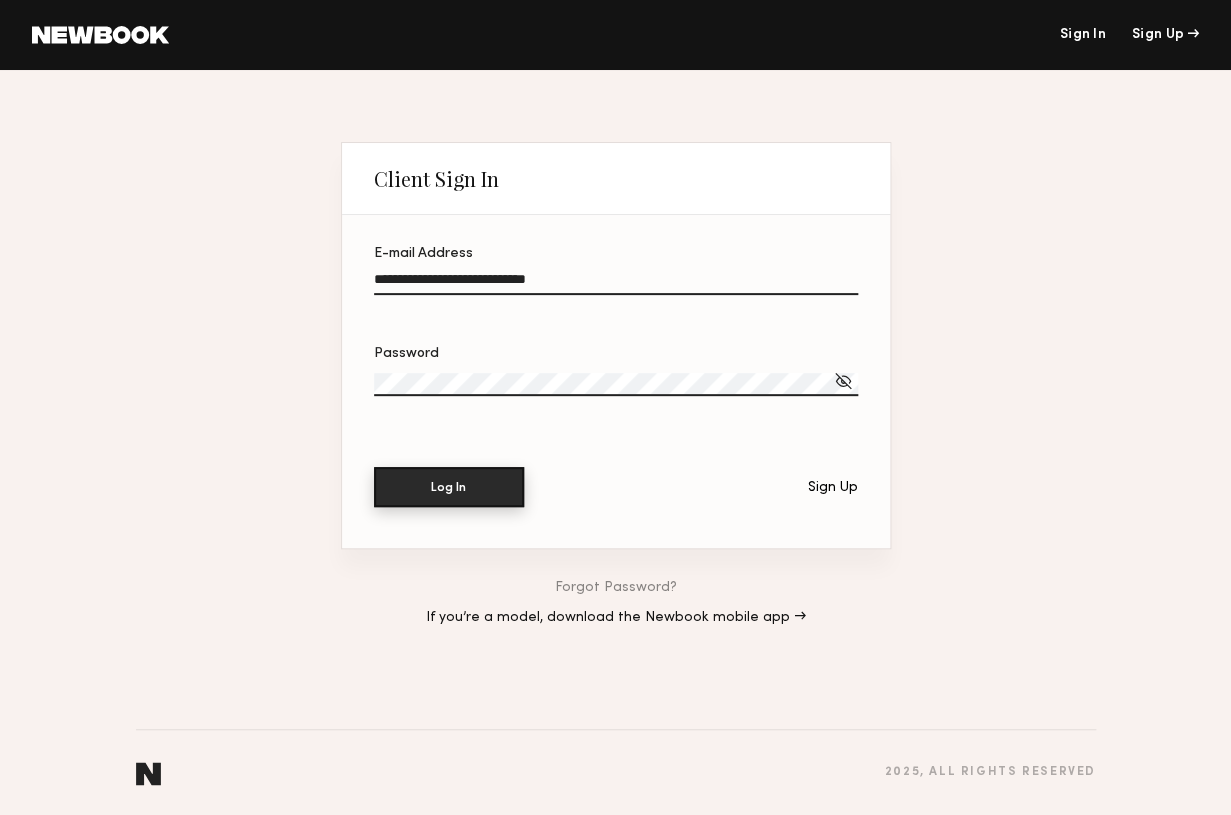 click on "Log In" 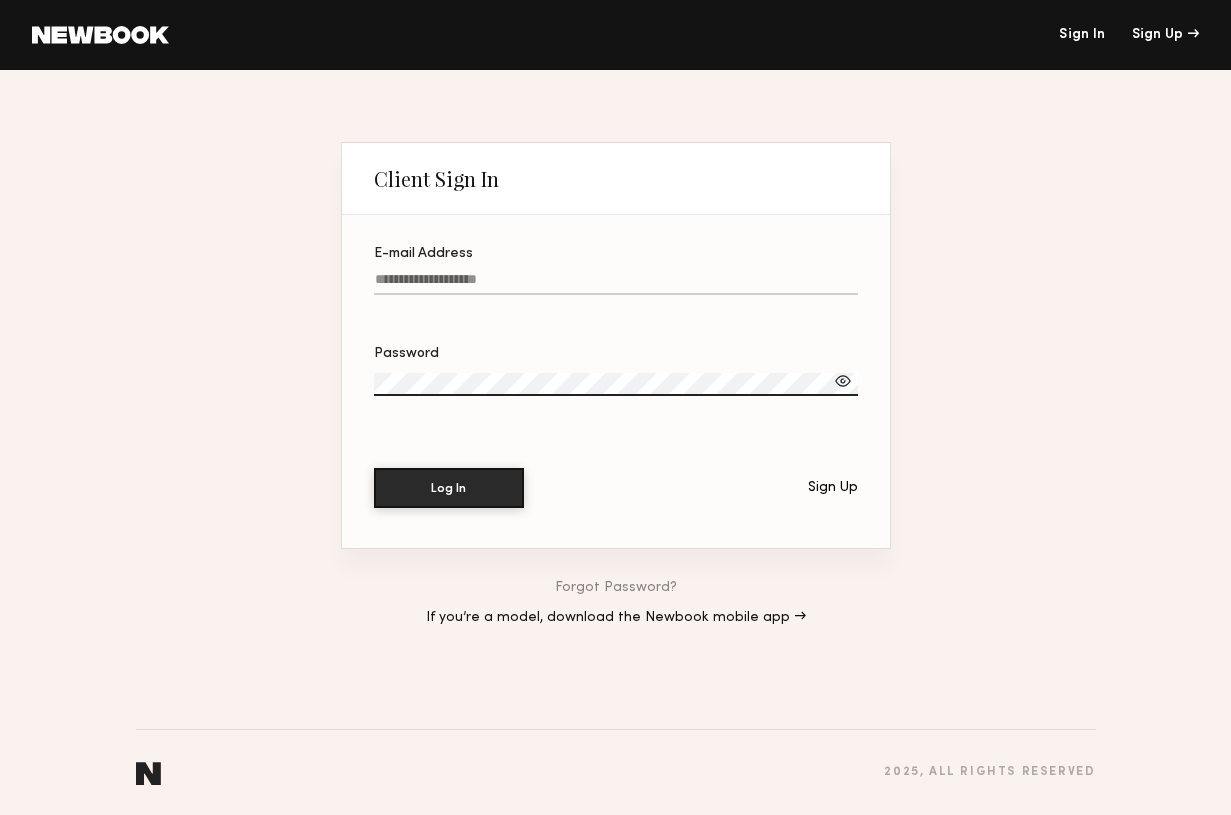 scroll, scrollTop: 0, scrollLeft: 0, axis: both 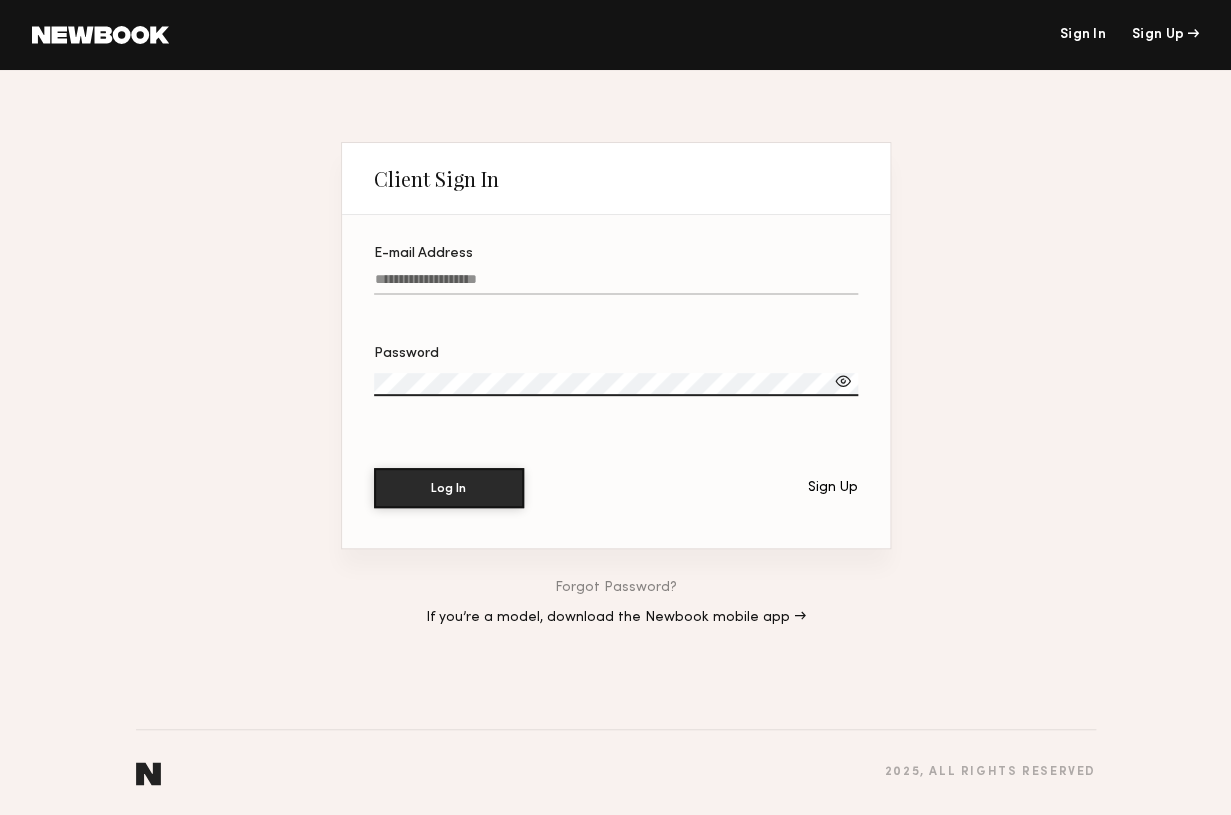 click on "E-mail Address" 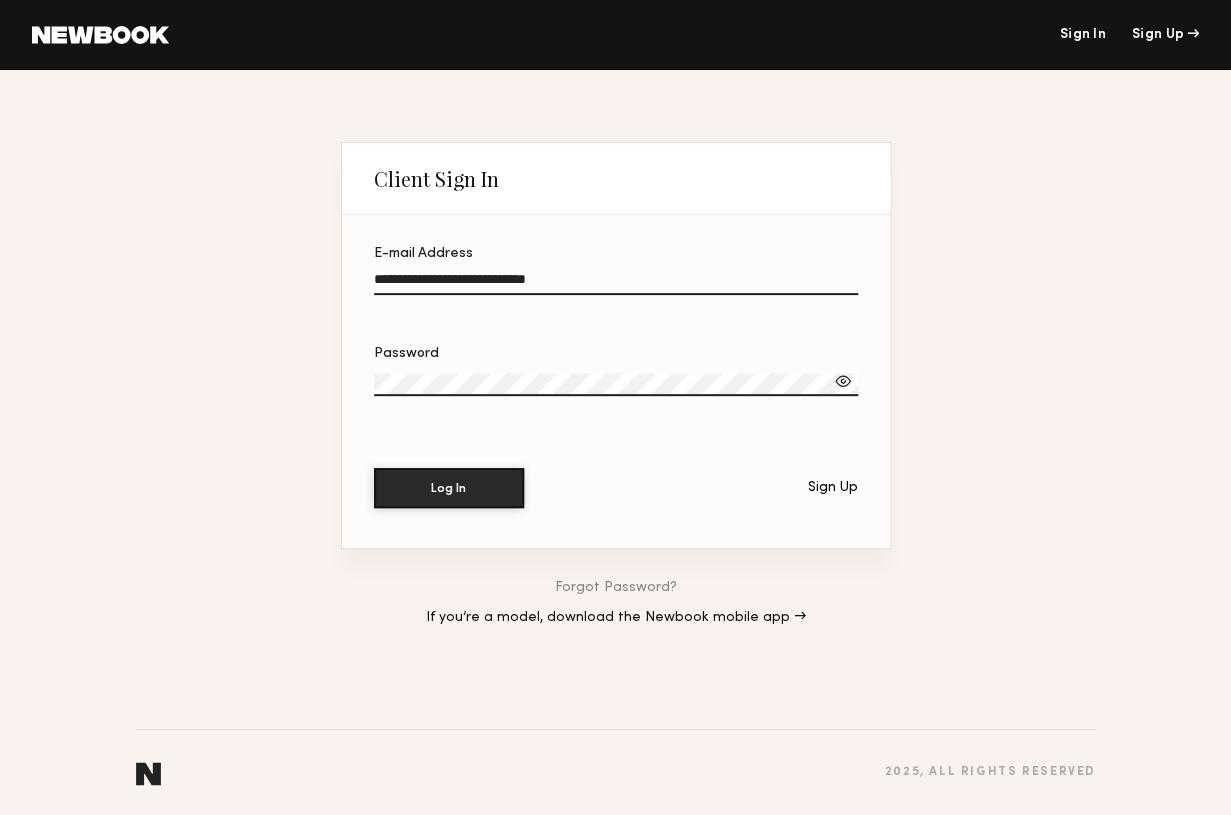 type on "**********" 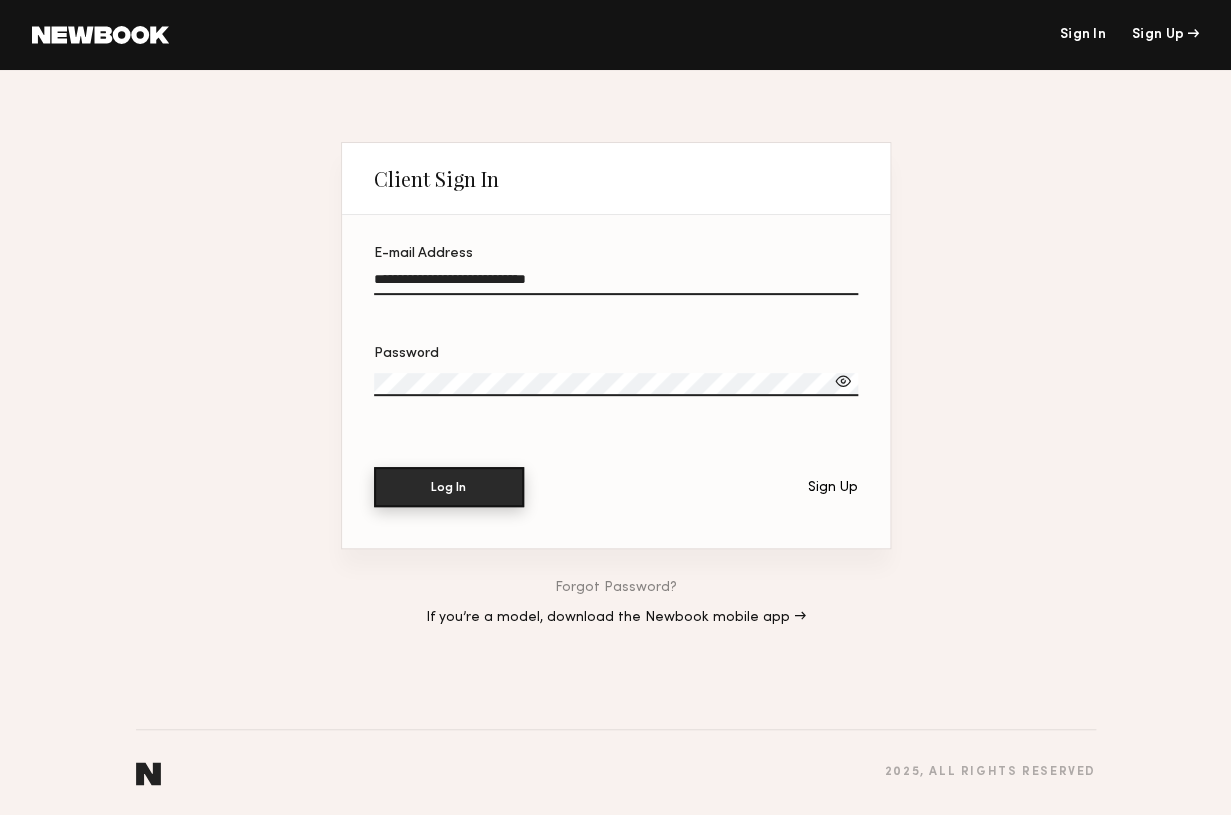 click on "Log In" 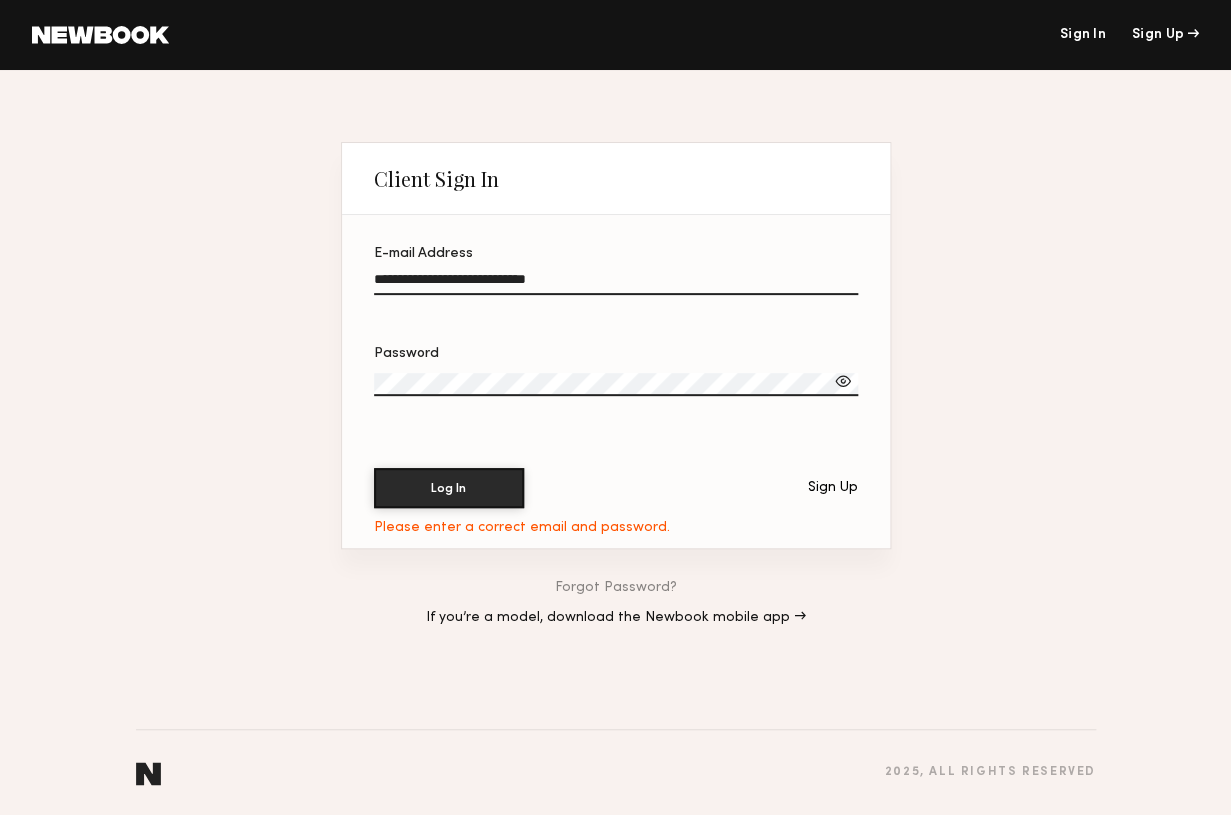 click on "Log In" 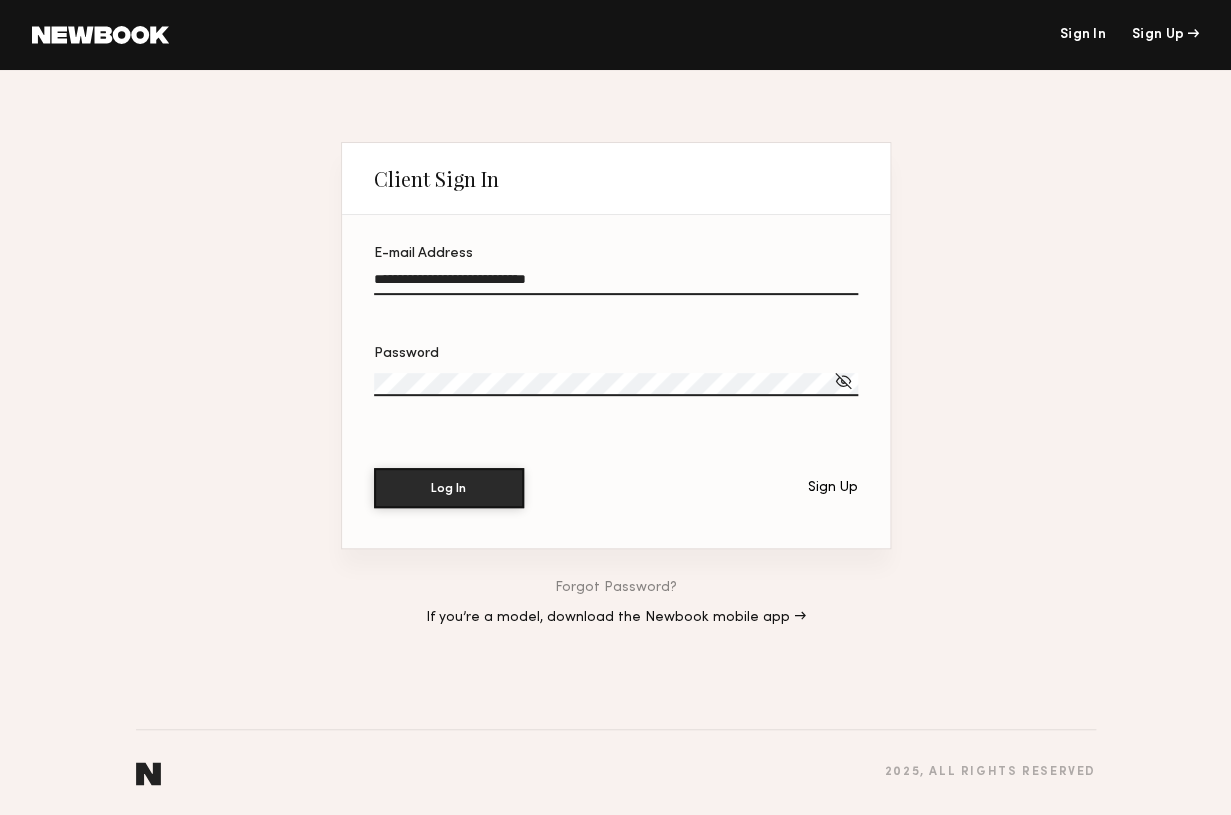 click on "Log In" 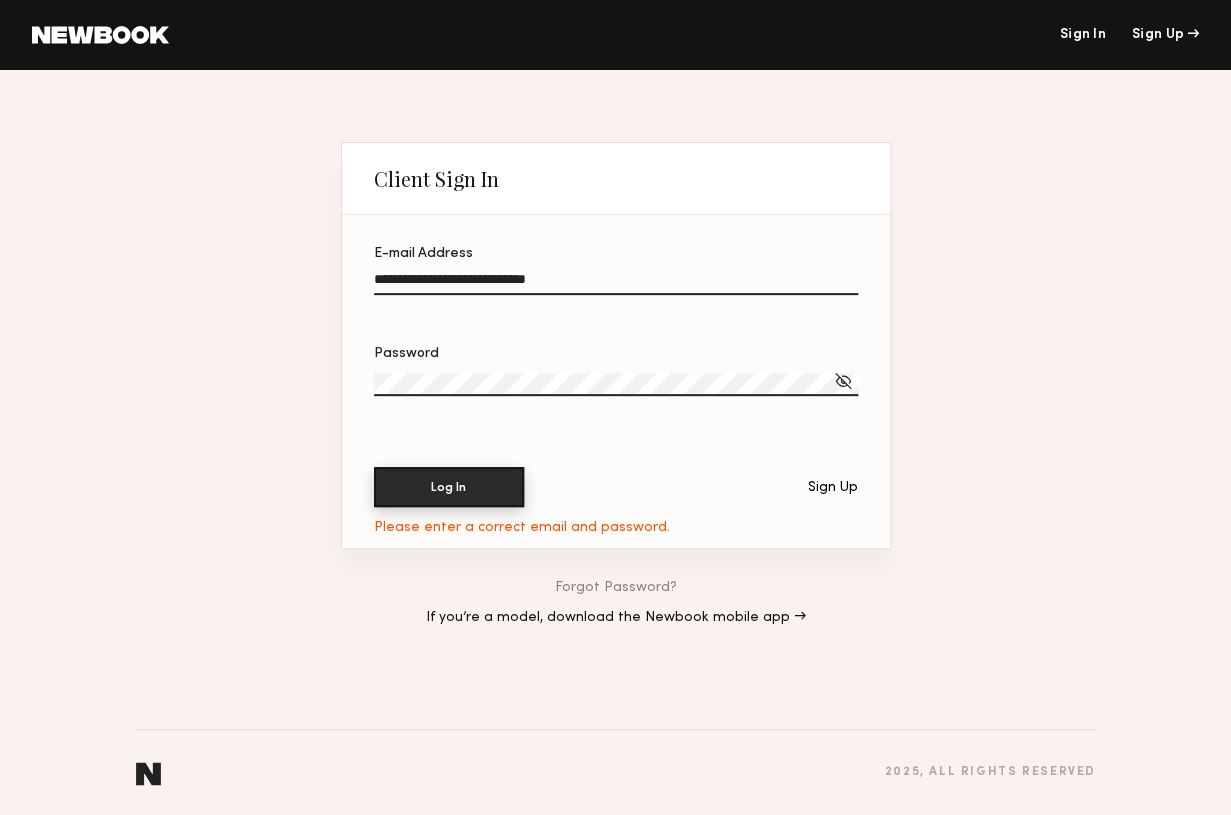 click on "Log In" 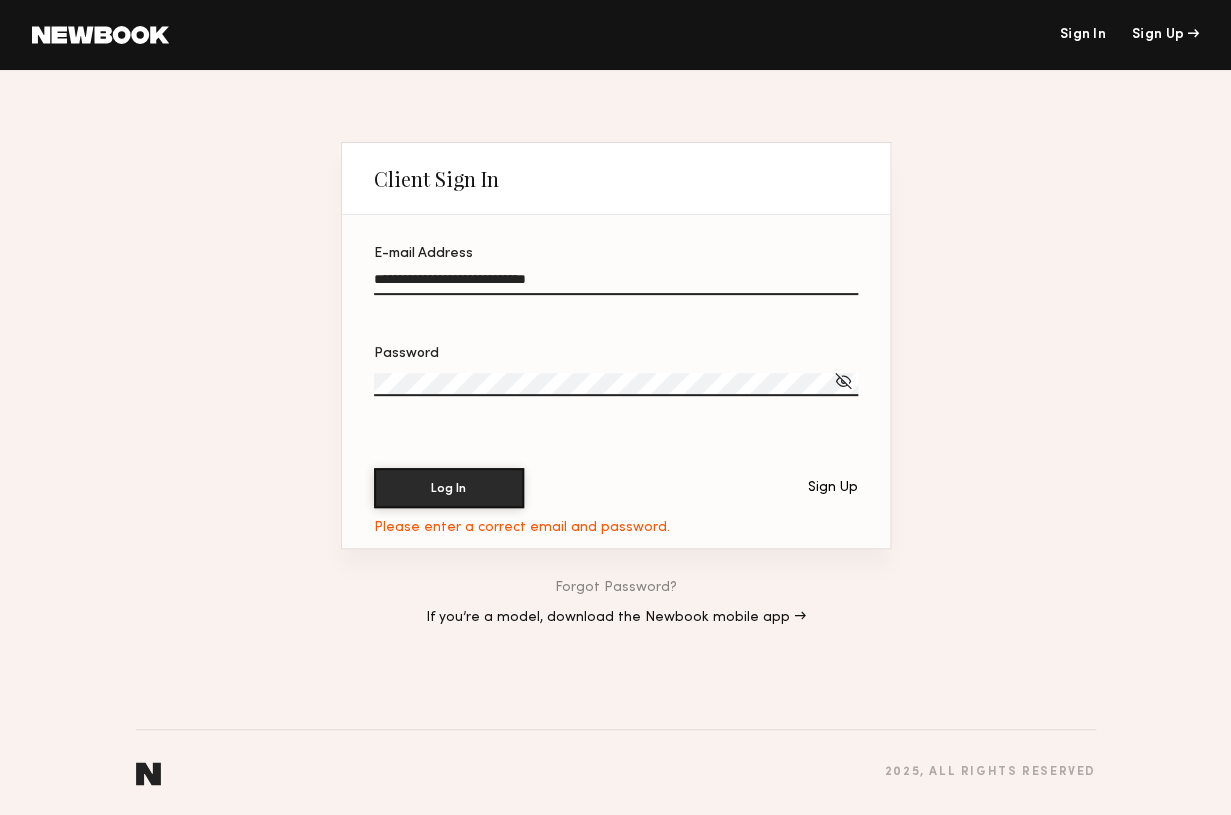 click on "Password" 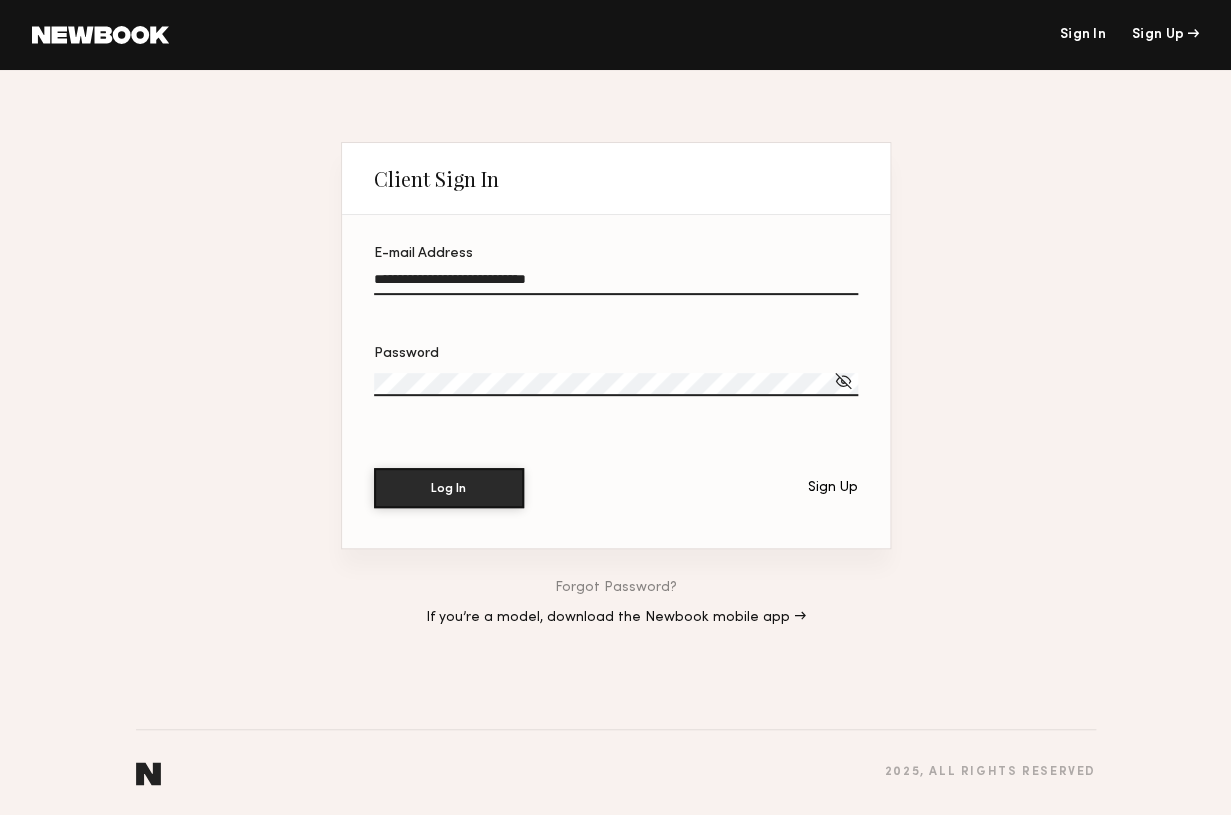 click on "Forgot Password?" 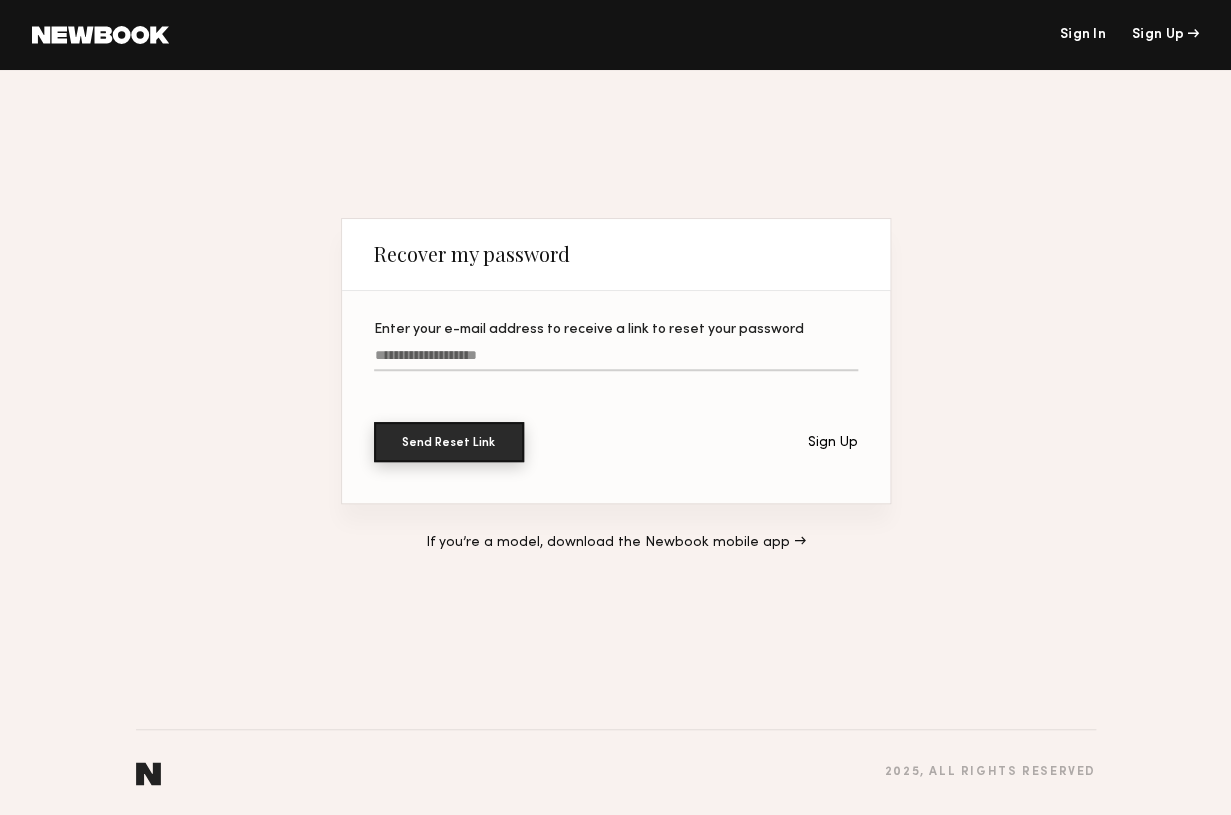 click on "Send Reset Link" 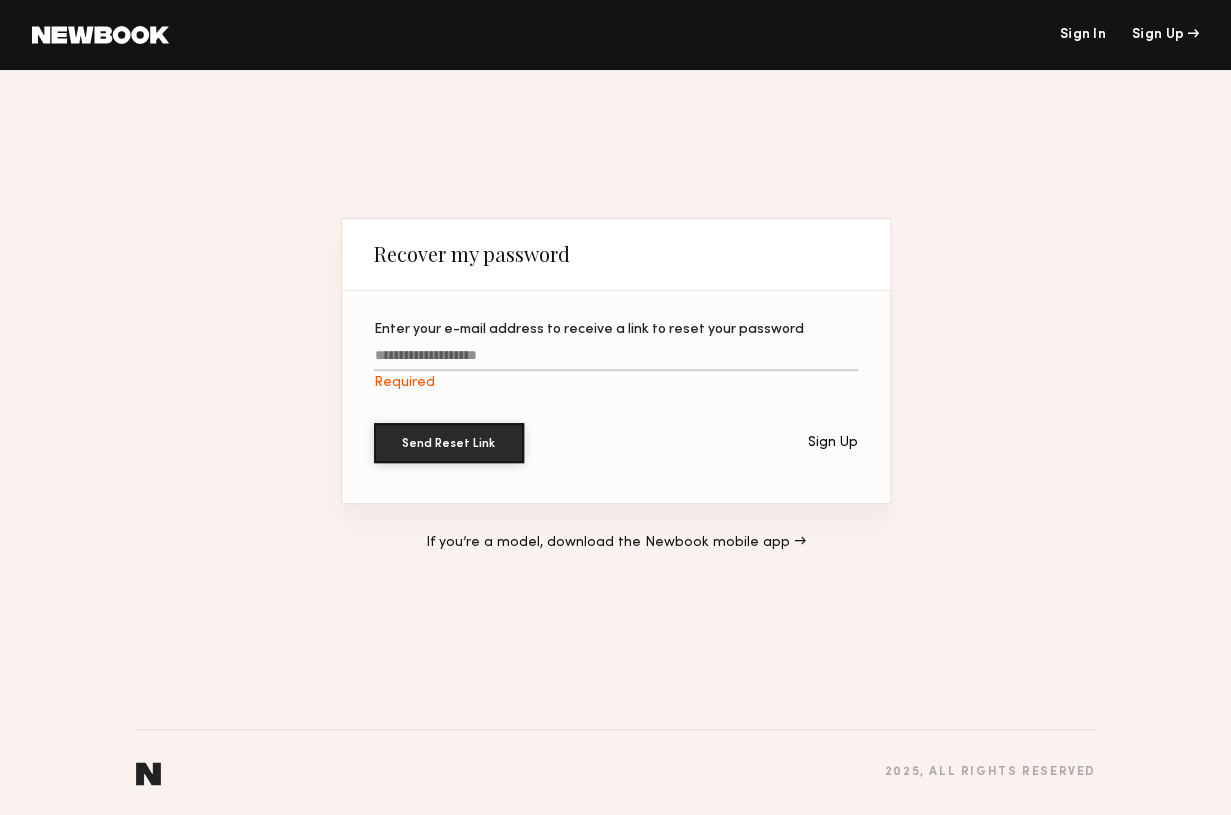 click on "Enter your e-mail address to receive a link to reset your password Required" 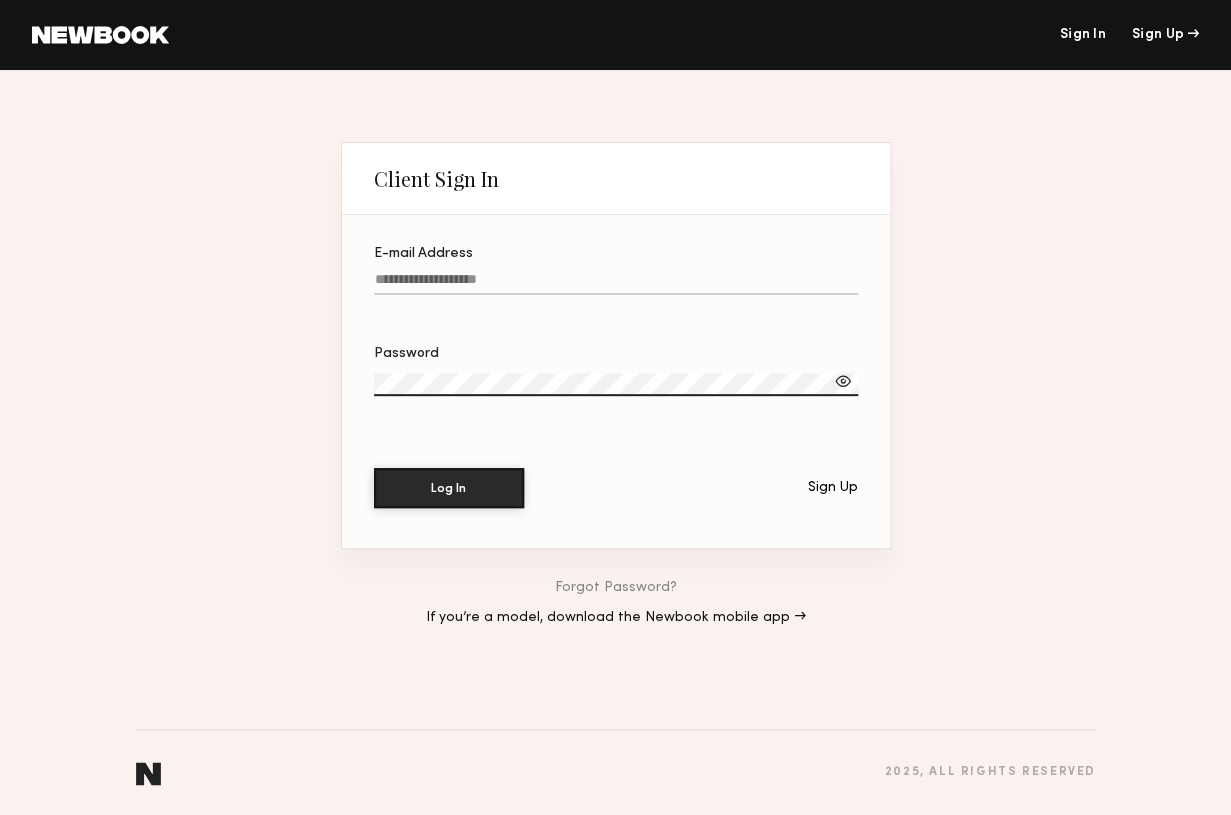 click on "E-mail Address" 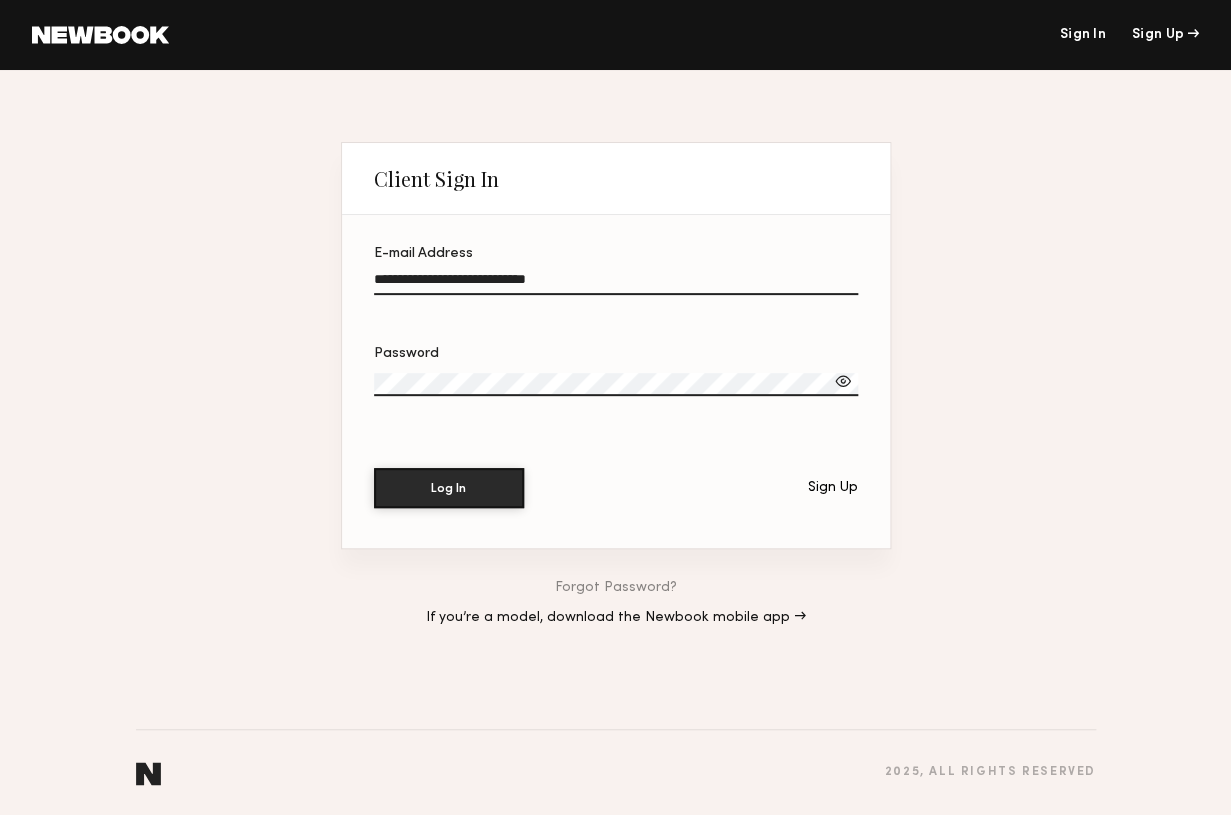type on "**********" 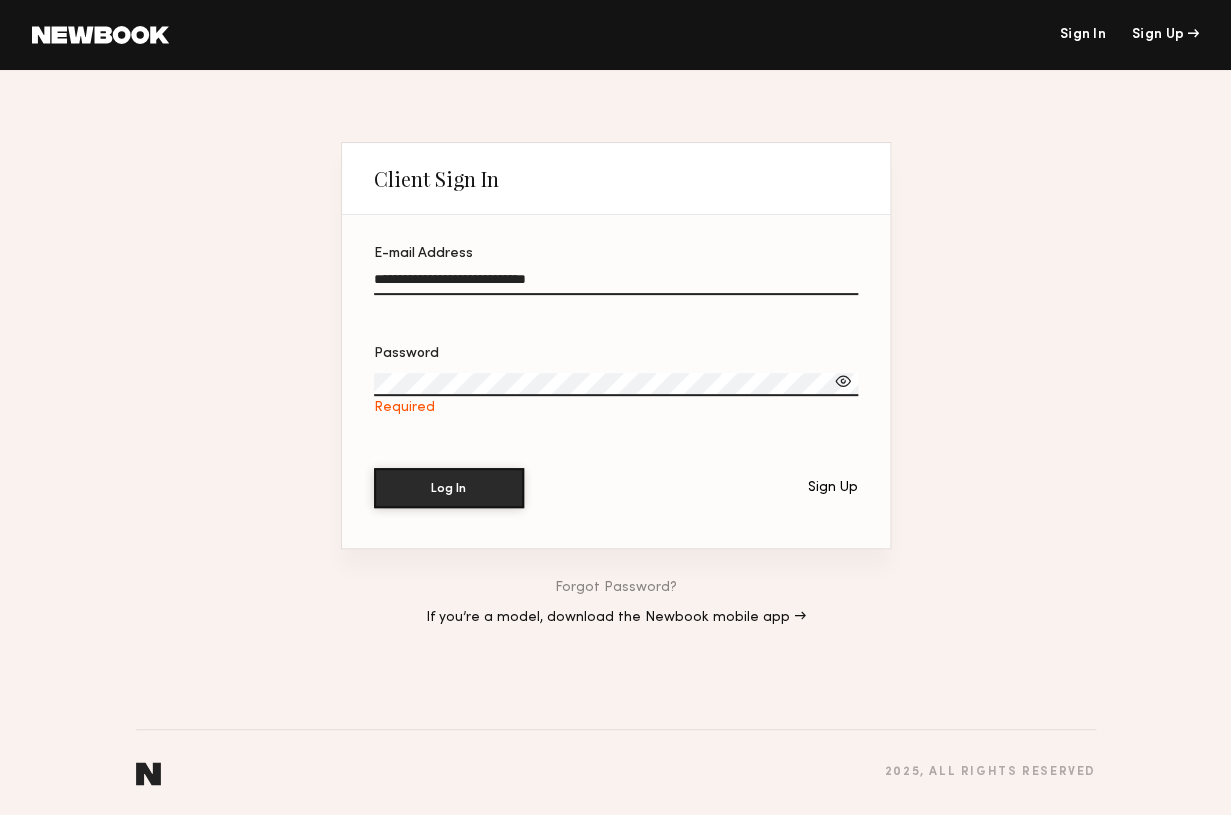 click on "Forgot Password?" 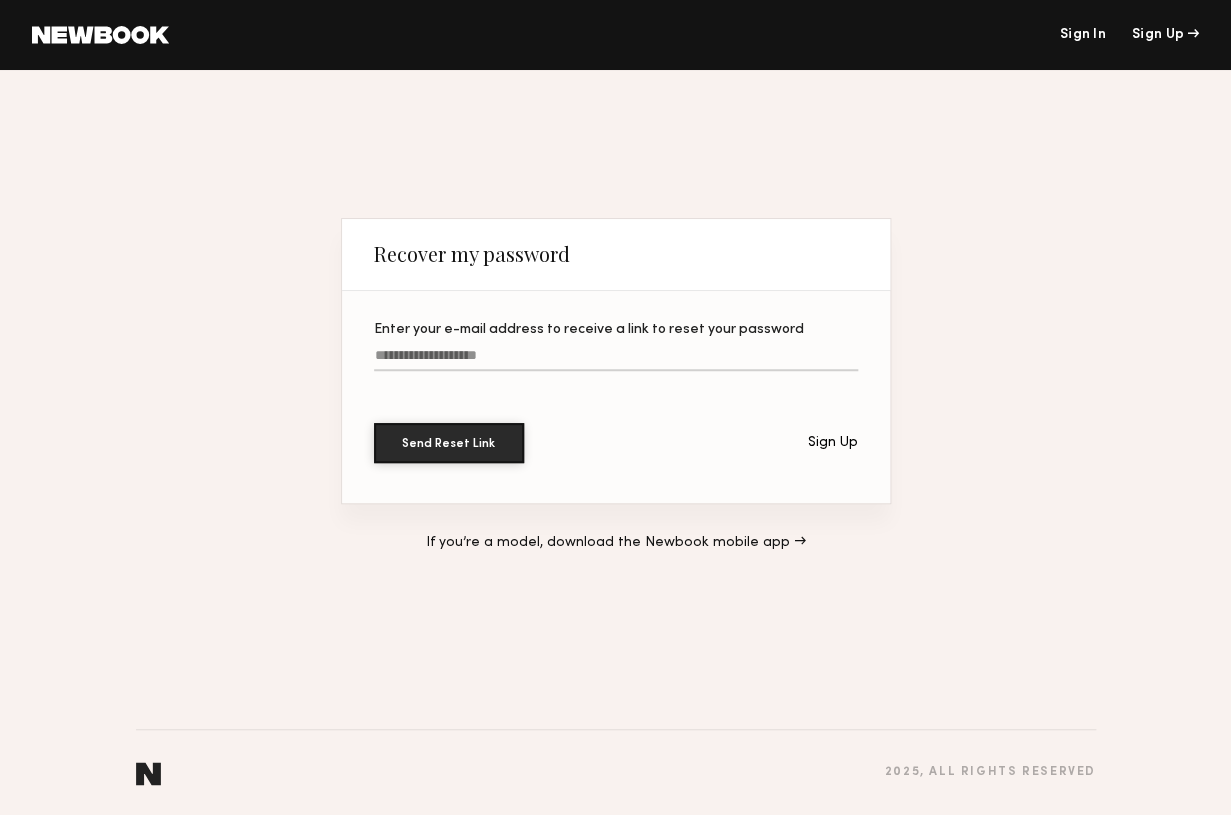 click on "Enter your e-mail address to receive a link to reset your password" 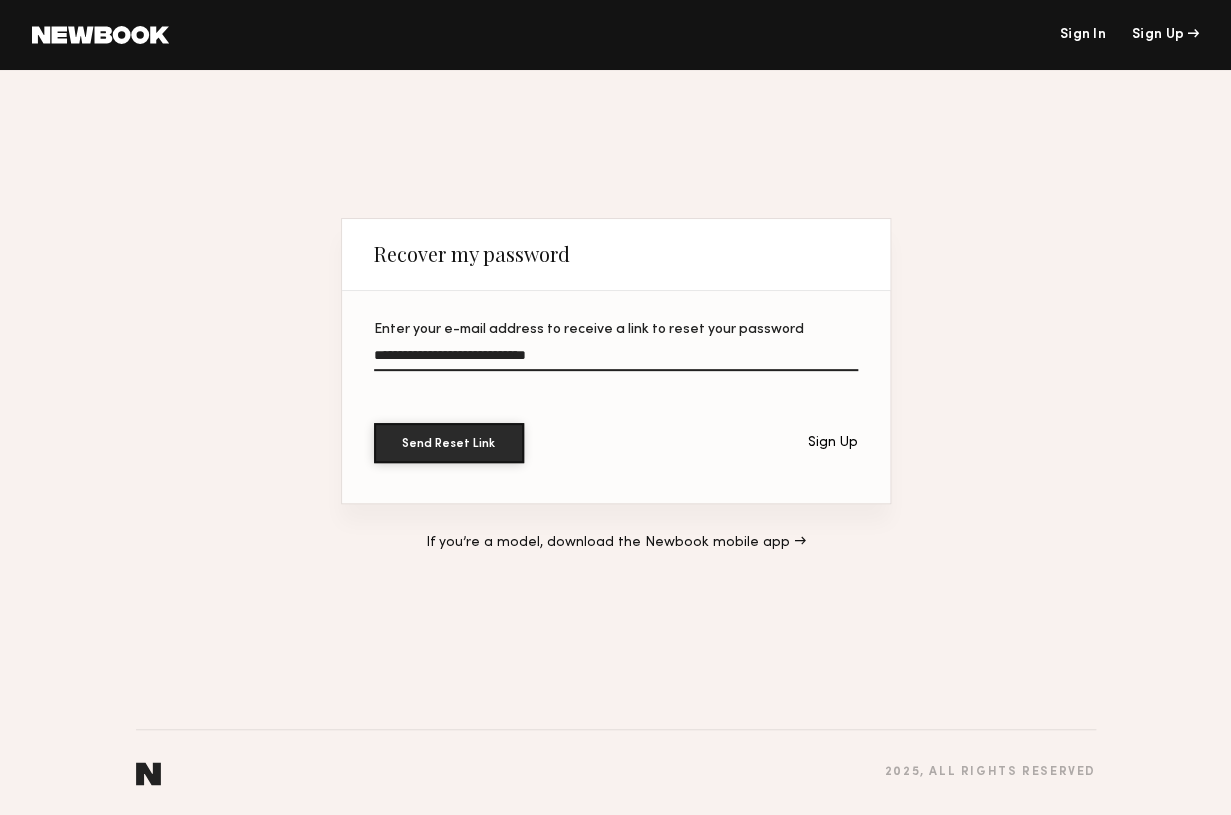 type on "**********" 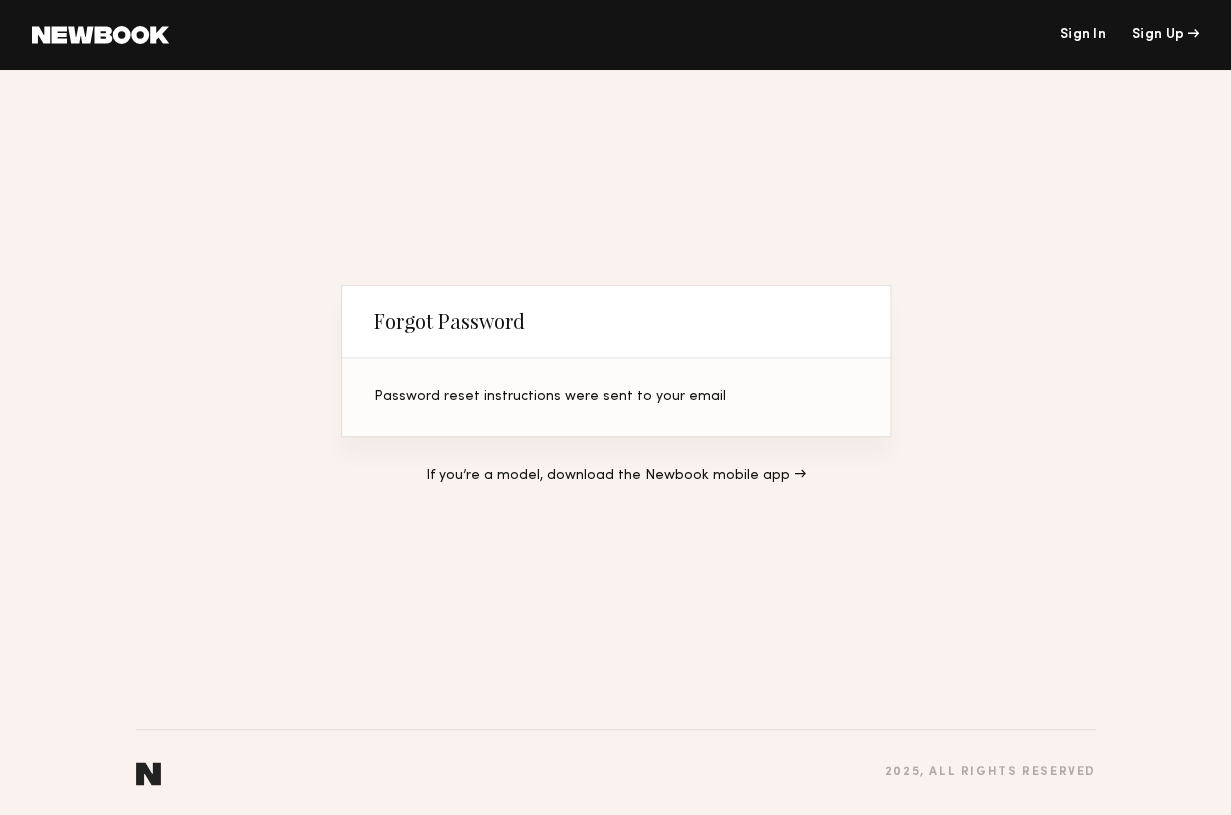 click on "Sign In" 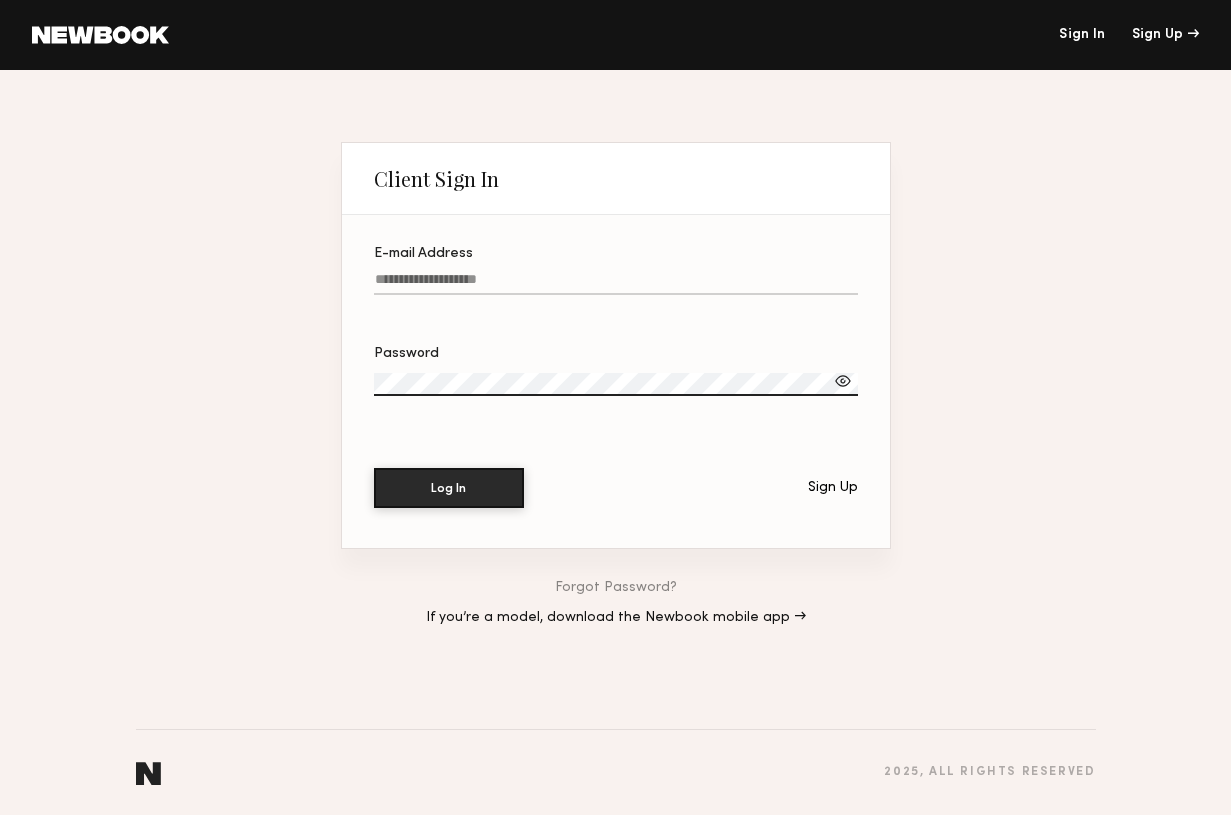 scroll, scrollTop: 0, scrollLeft: 0, axis: both 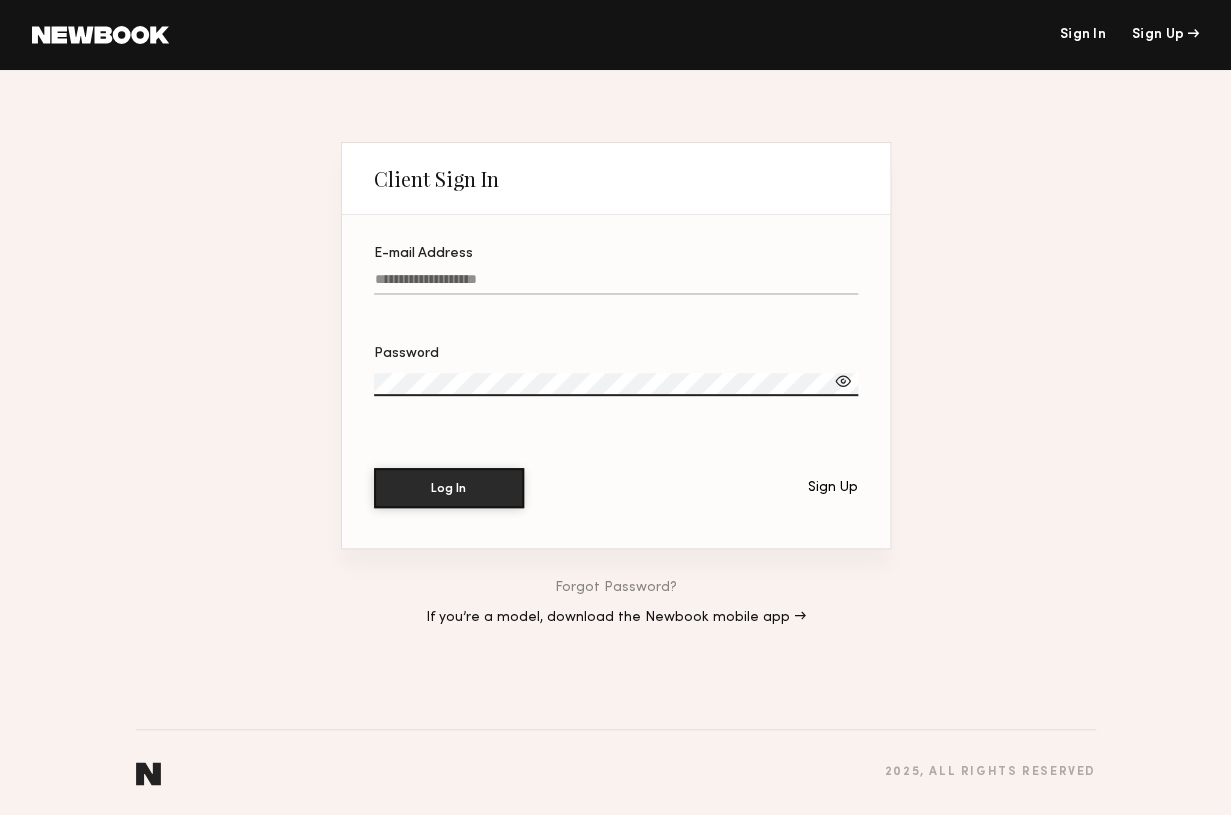 click on "E-mail Address" 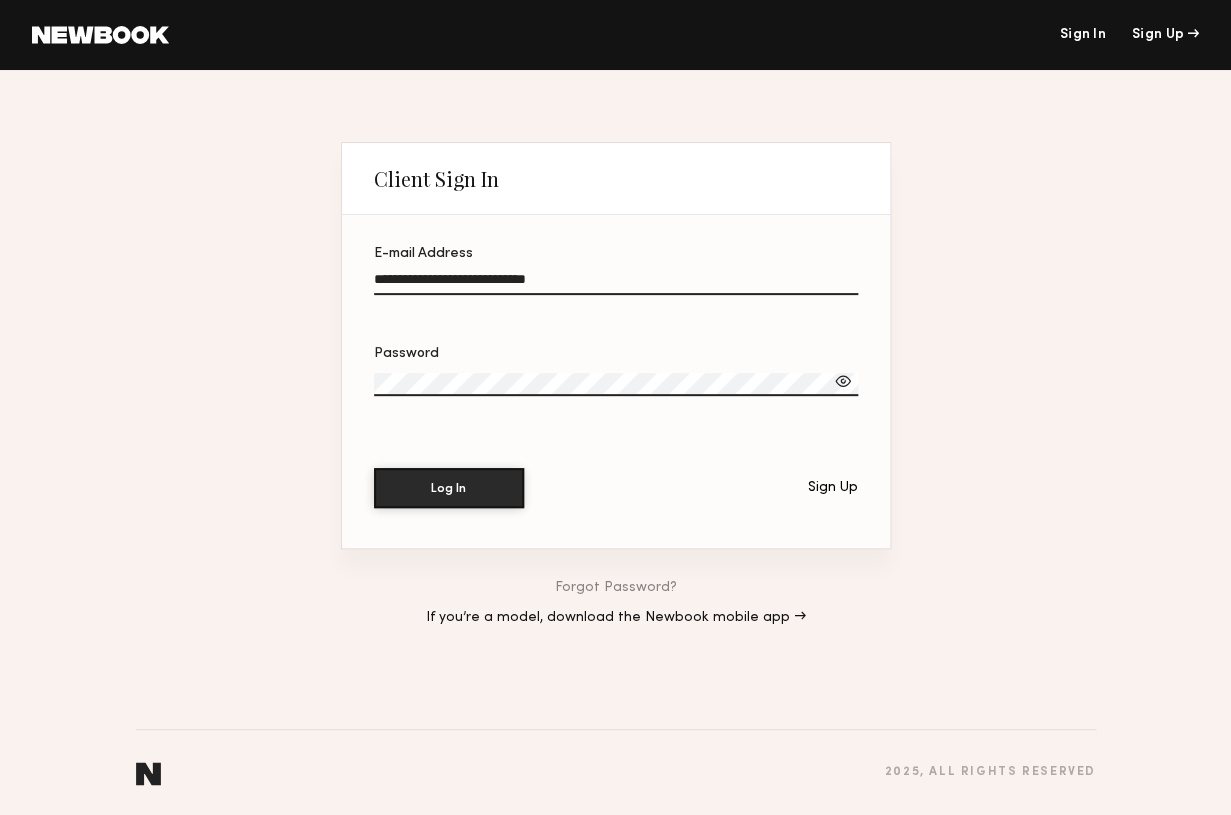 type on "**********" 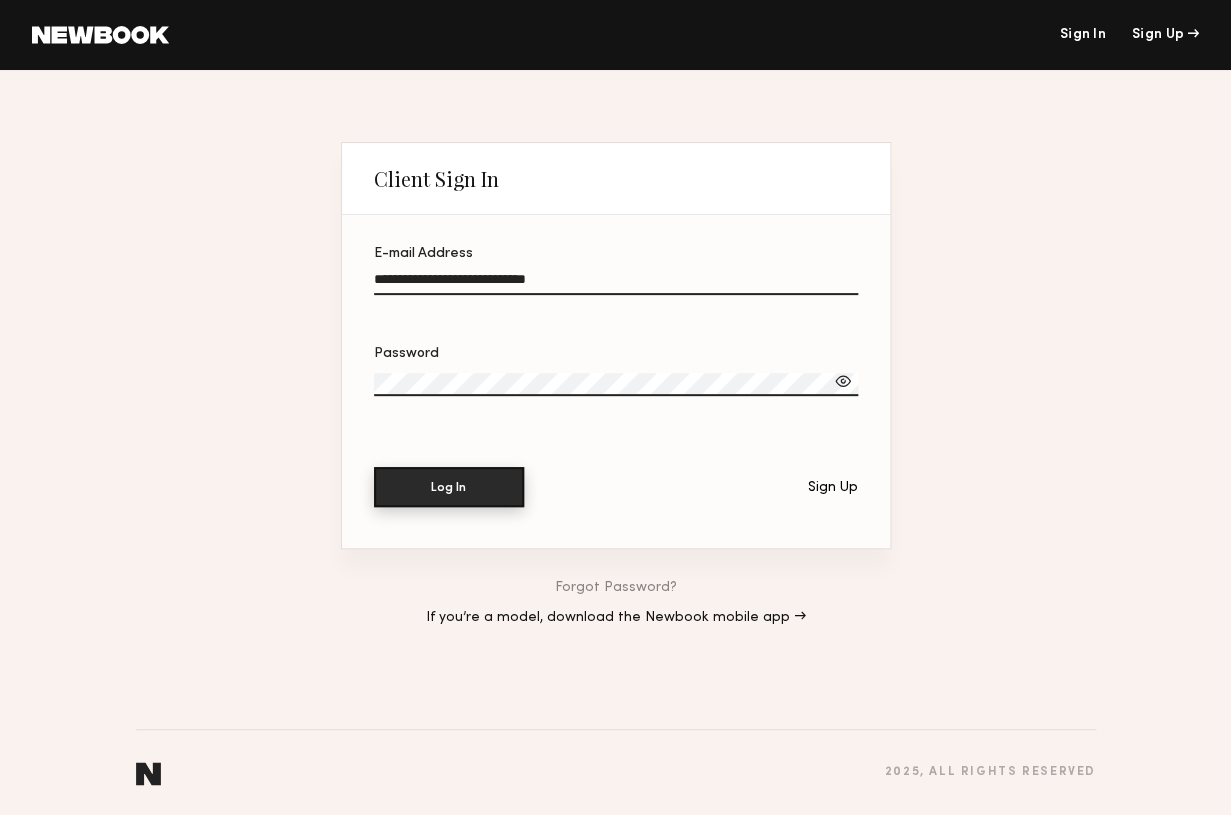 click on "Log In" 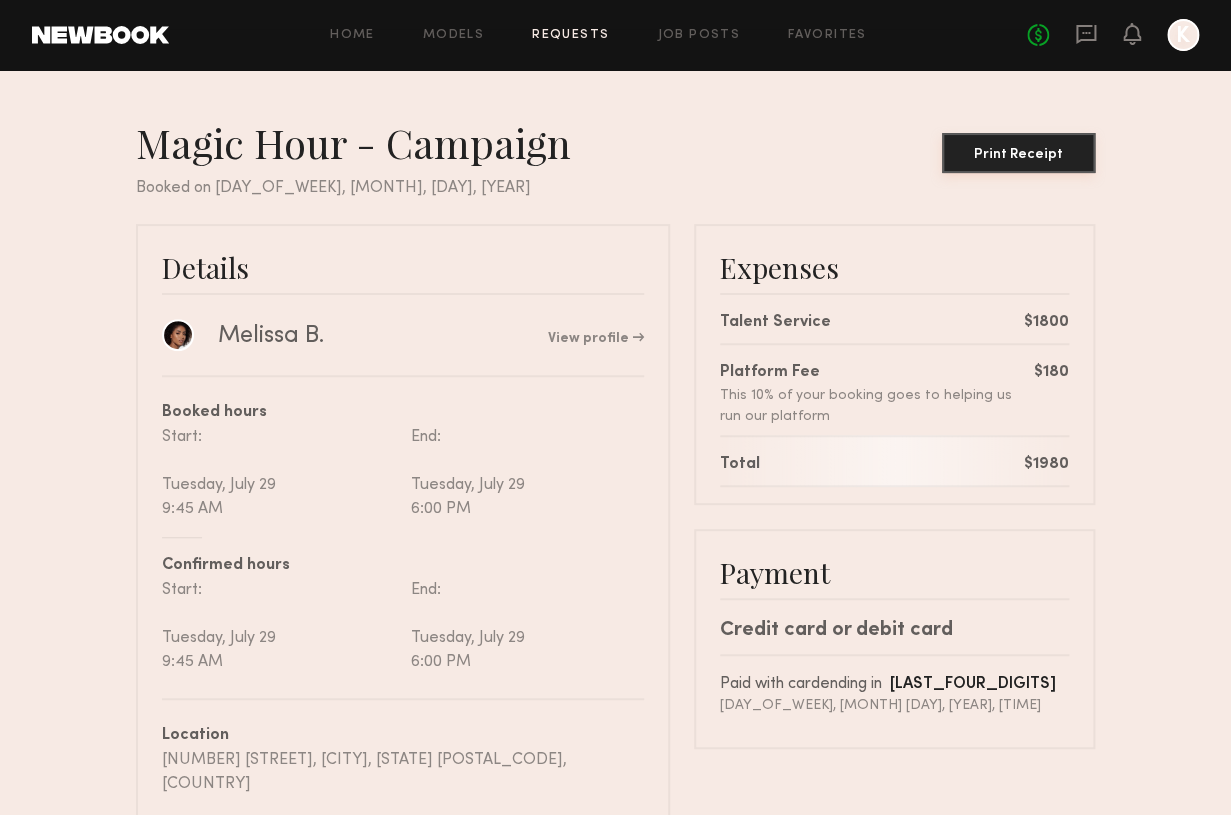click on "Print Receipt" 